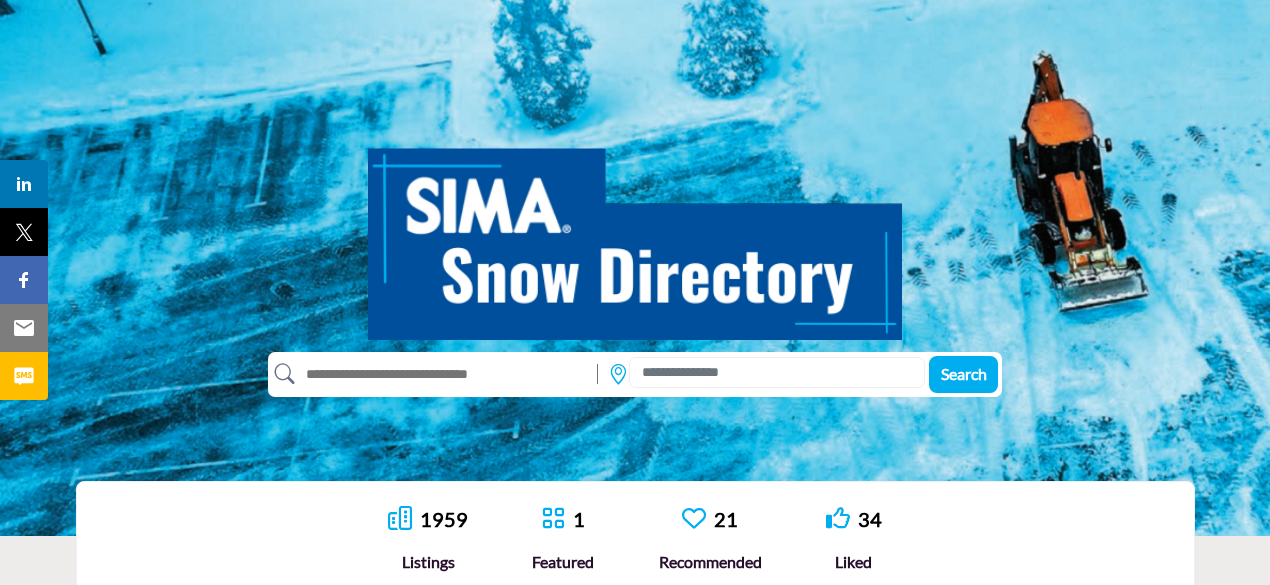 scroll, scrollTop: 200, scrollLeft: 0, axis: vertical 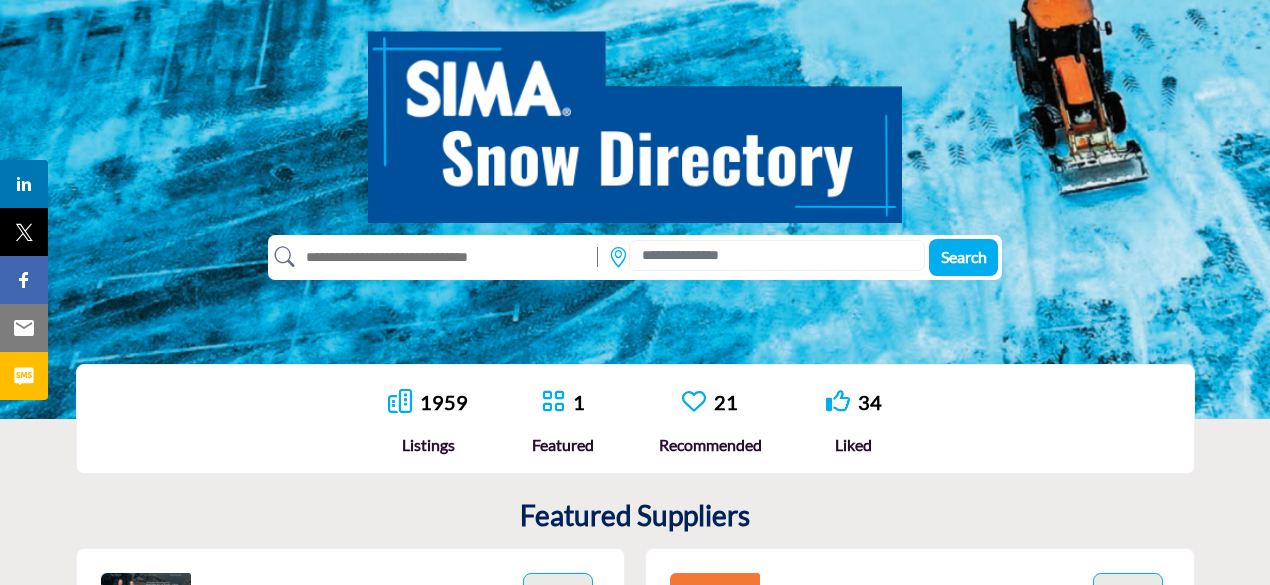 click at bounding box center (441, 257) 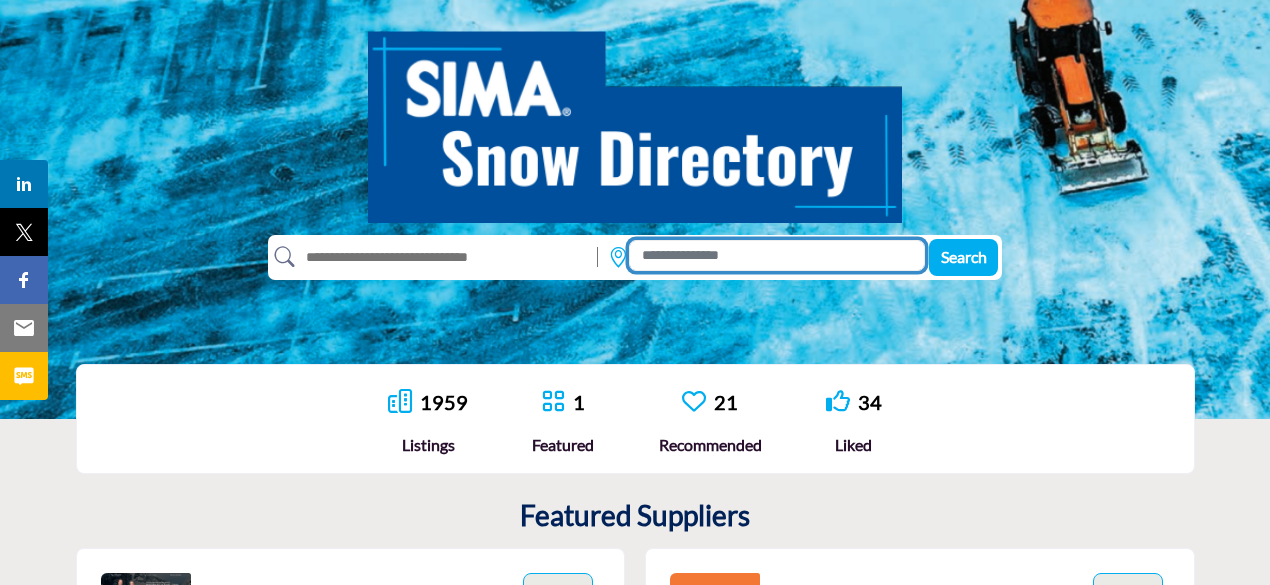 click at bounding box center (777, 255) 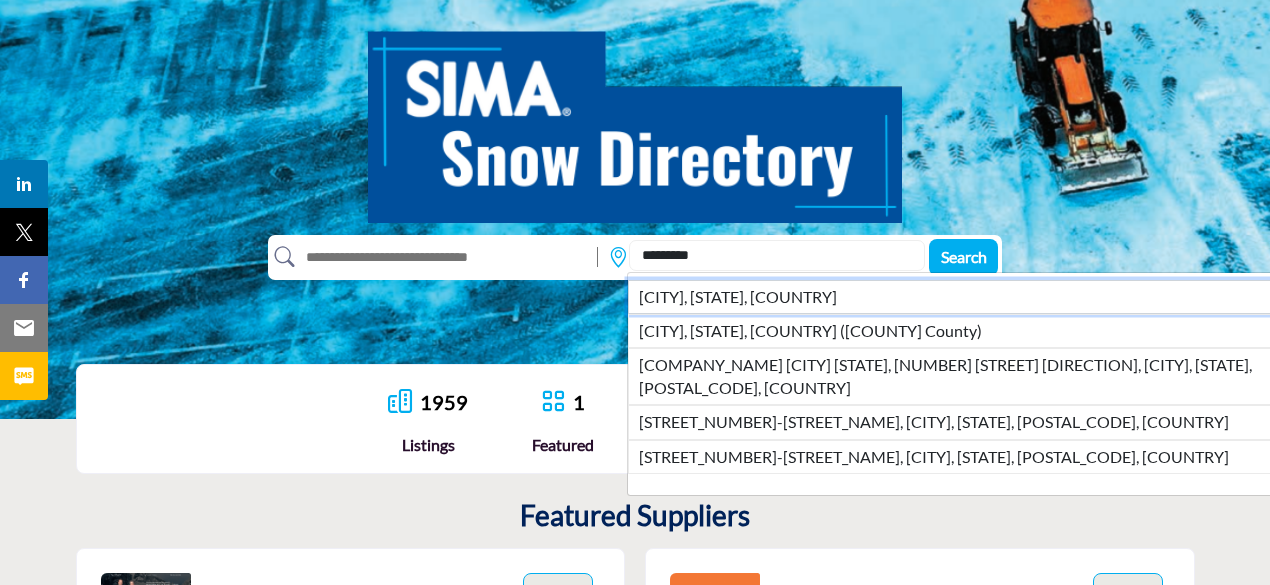 click on "[CITY], [STATE], [COUNTRY]" at bounding box center (992, 297) 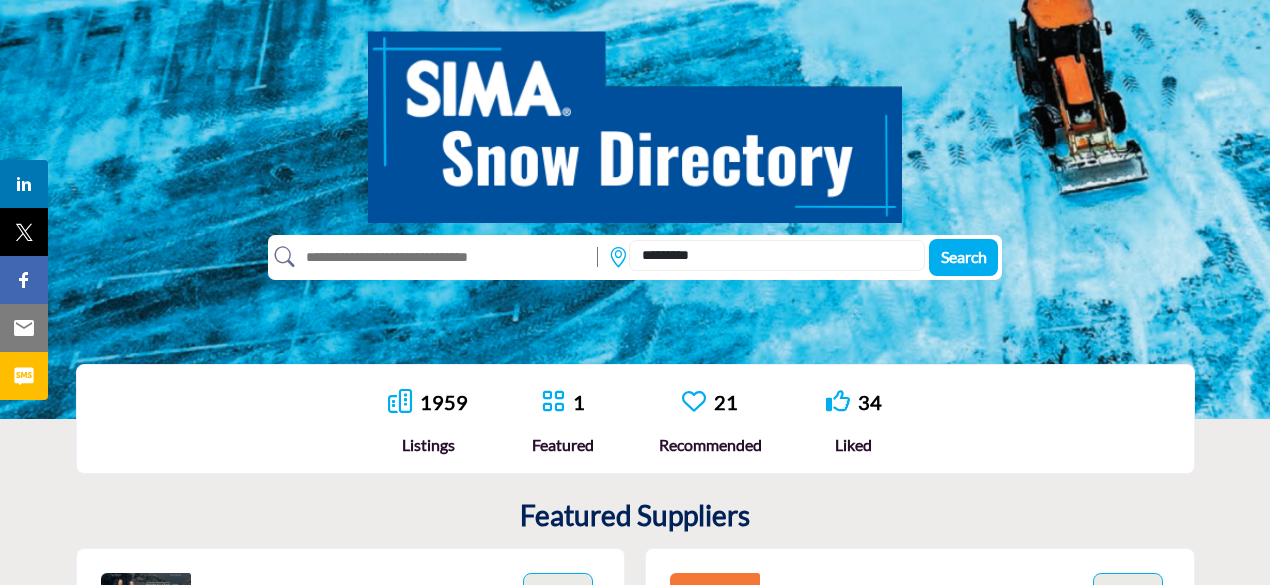 type on "**********" 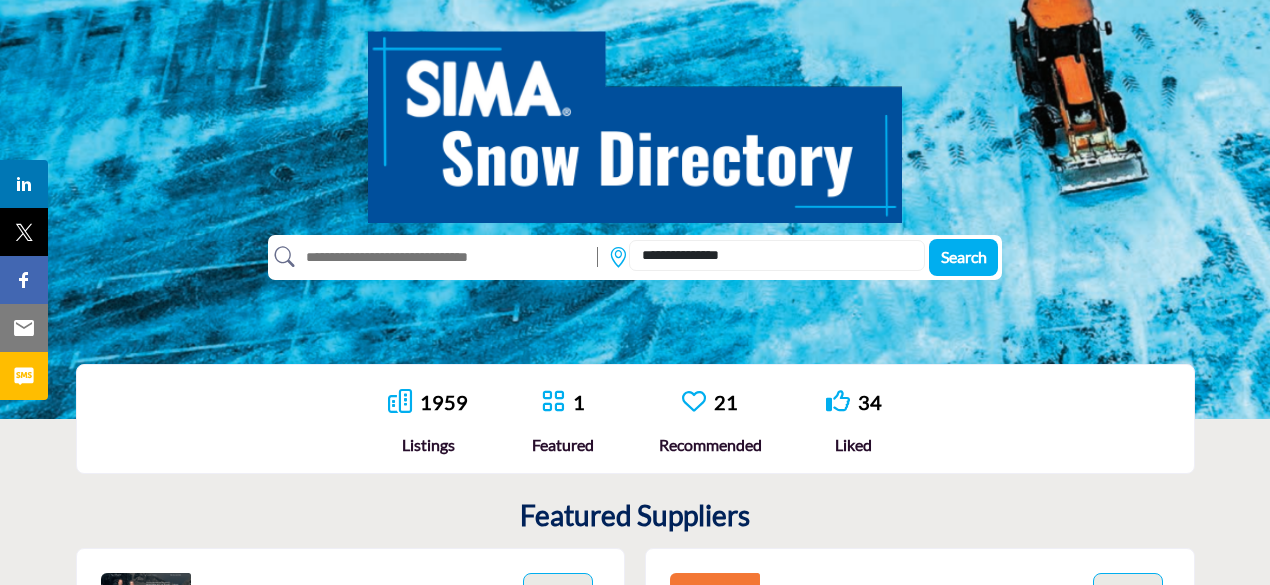 click at bounding box center (441, 257) 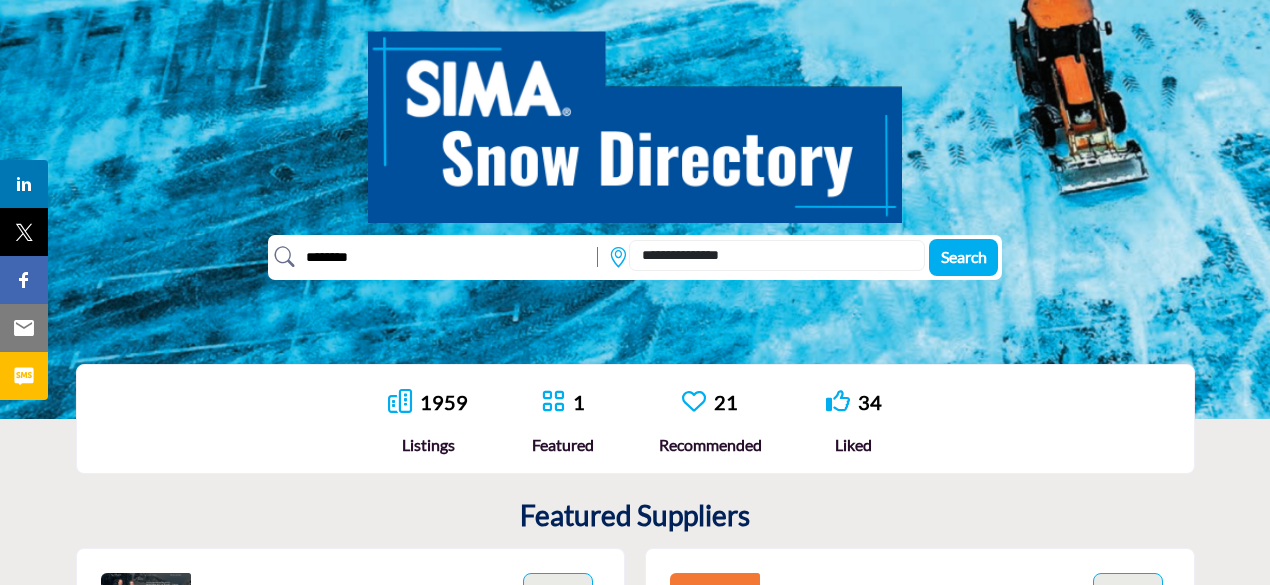 type on "********" 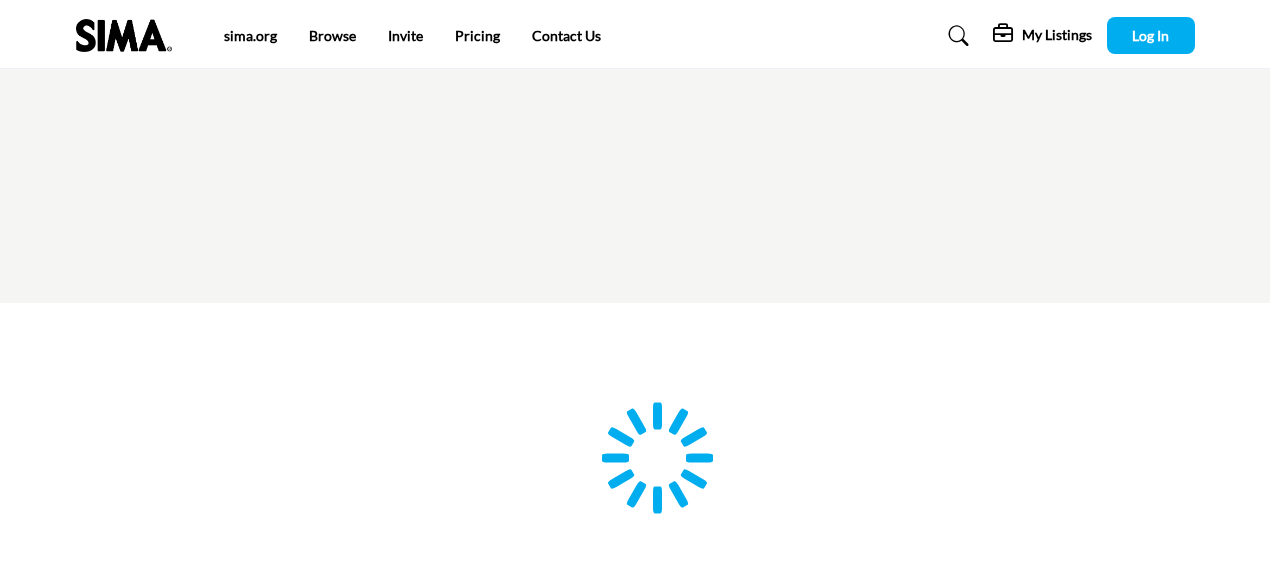 scroll, scrollTop: 0, scrollLeft: 0, axis: both 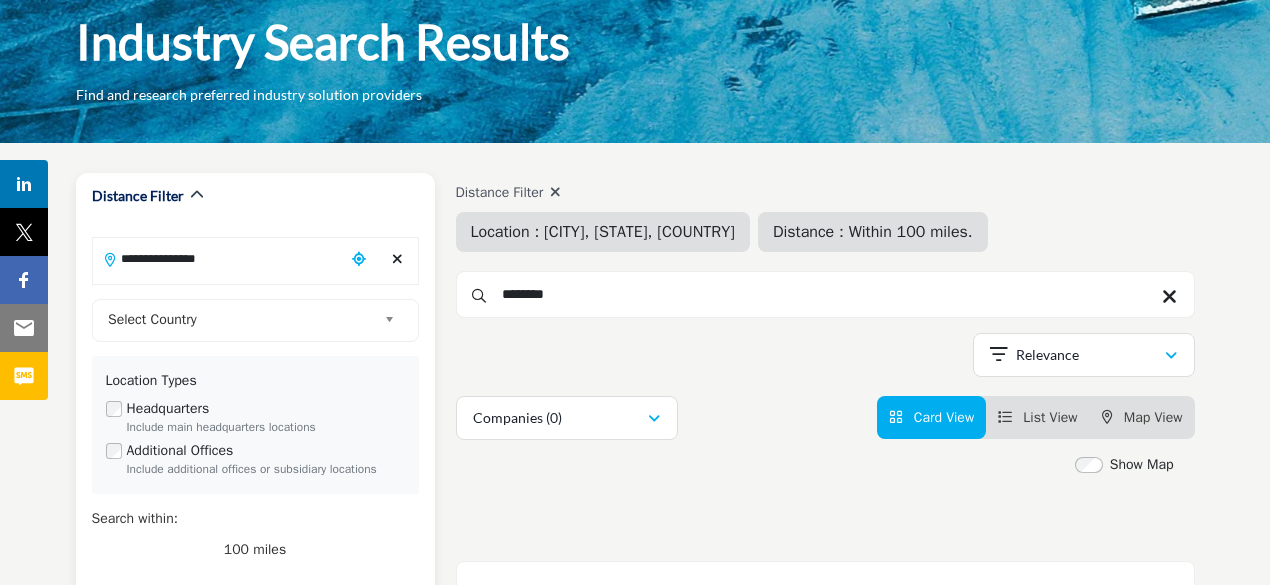 click on "Select Country" at bounding box center [251, 320] 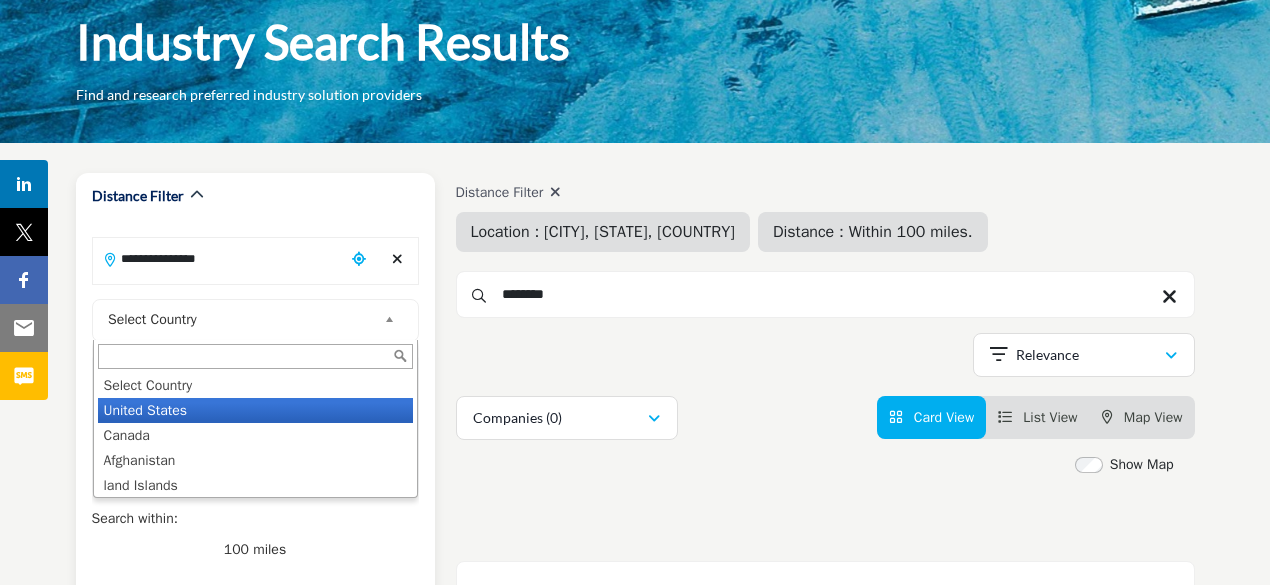 click on "United States" at bounding box center (255, 410) 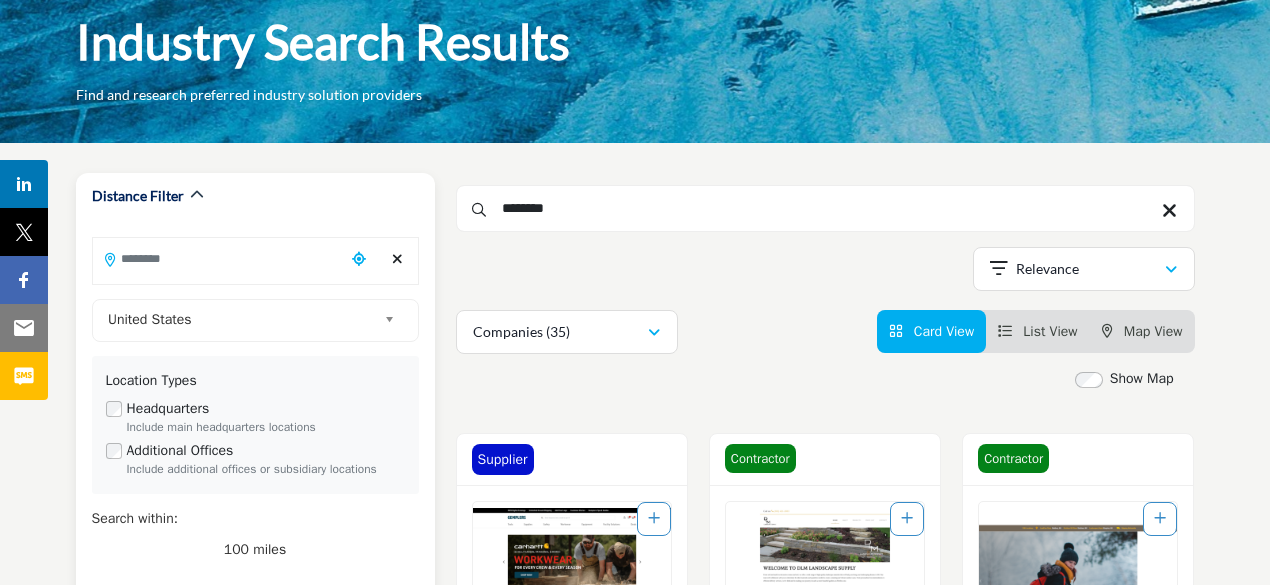 click at bounding box center (219, 258) 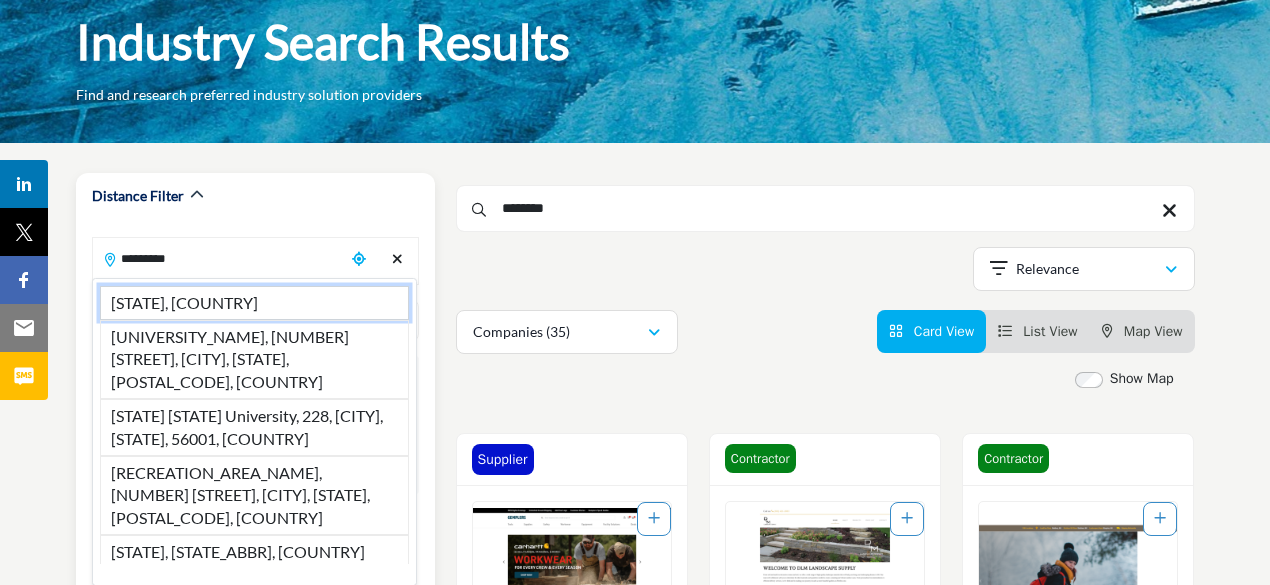 click on "Minnesota, USA" at bounding box center [254, 303] 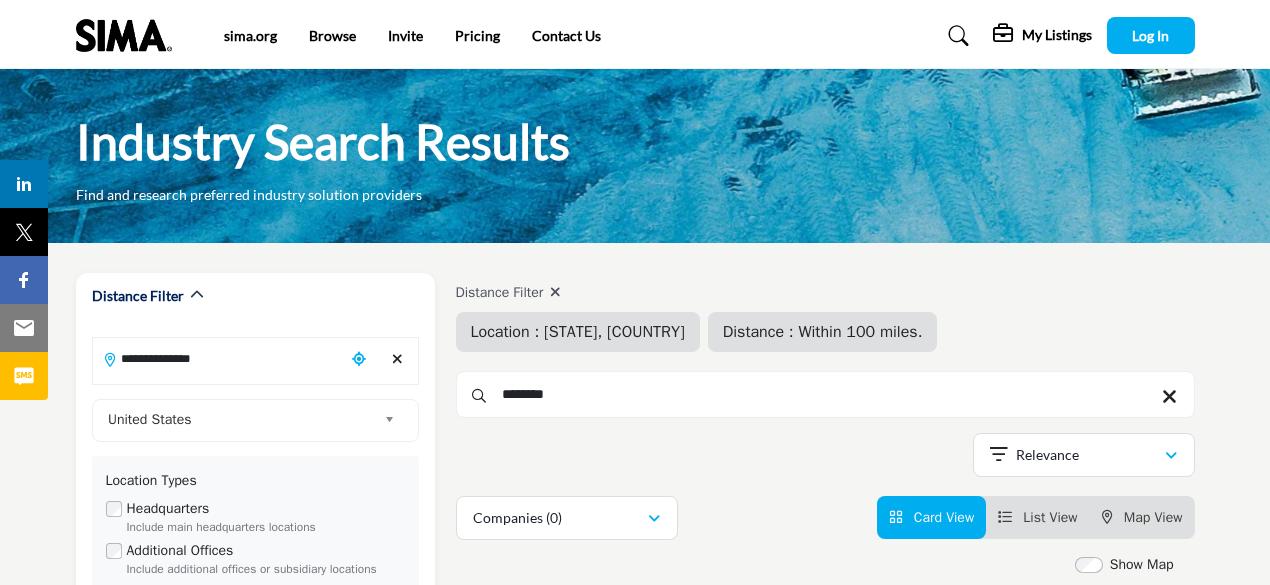 scroll, scrollTop: 100, scrollLeft: 0, axis: vertical 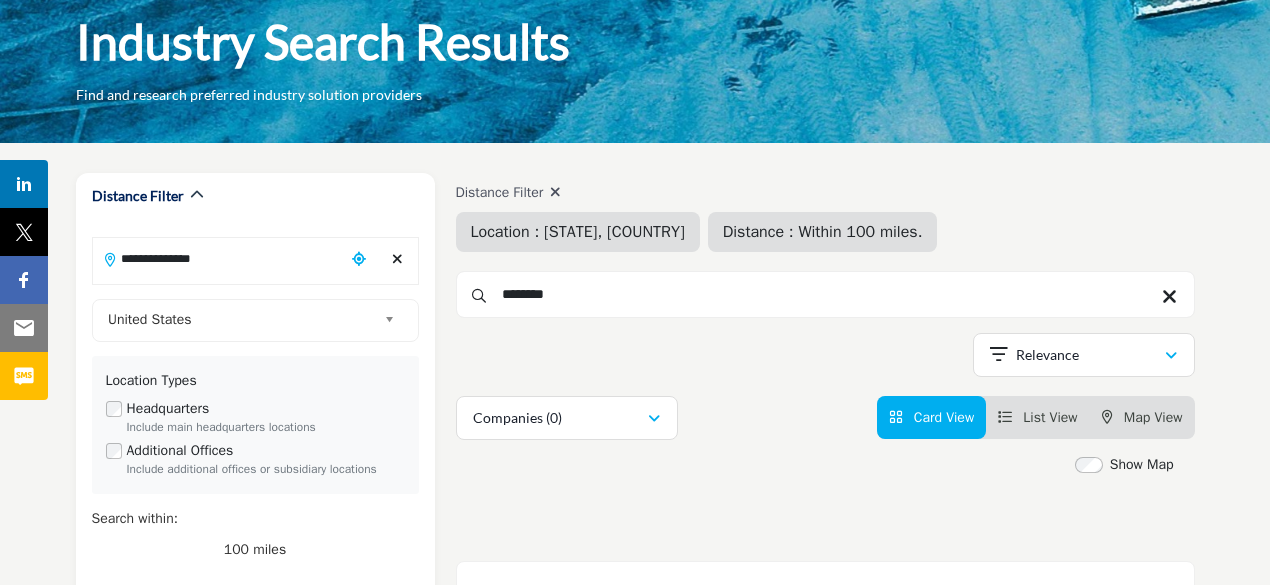click at bounding box center [1169, 298] 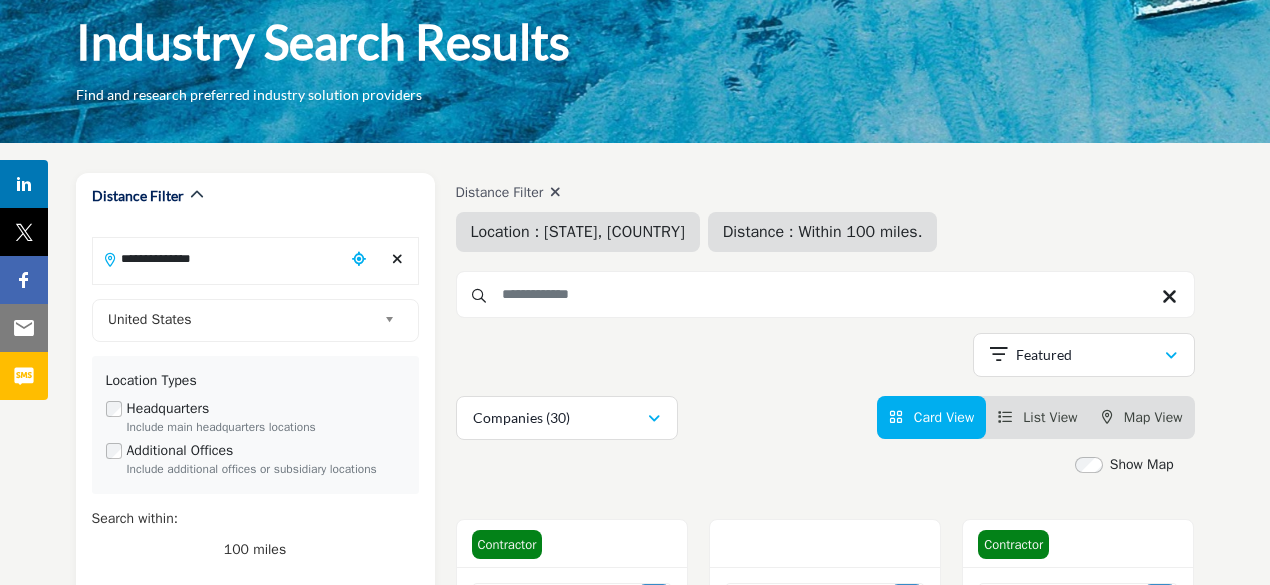 click on "Distance : Within 100 miles." at bounding box center (823, 232) 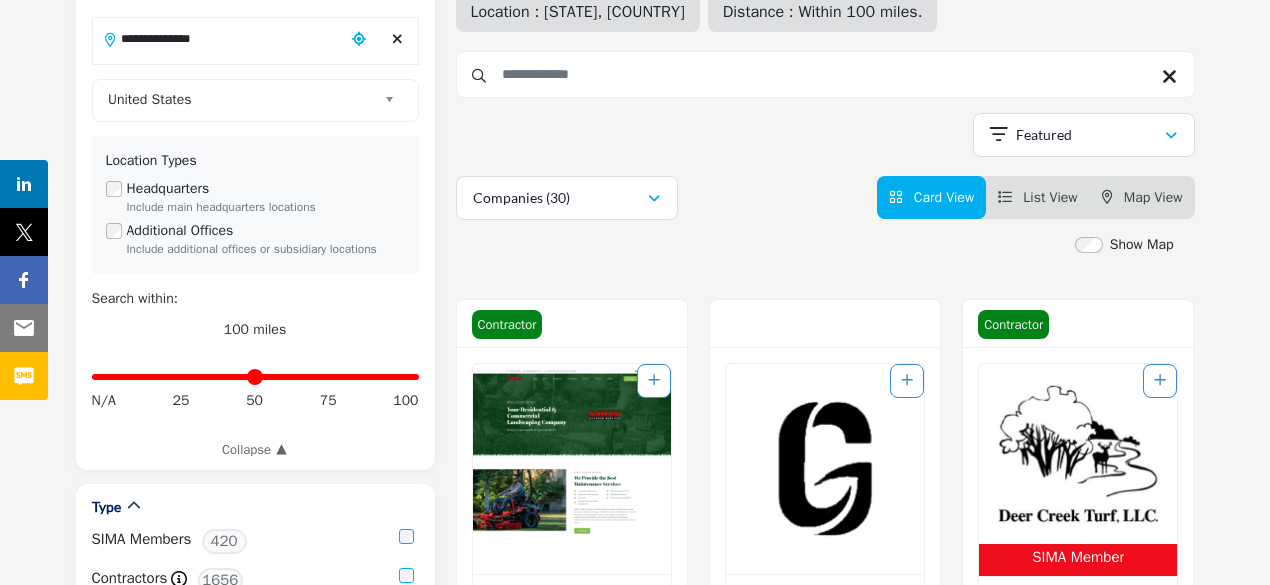 scroll, scrollTop: 300, scrollLeft: 0, axis: vertical 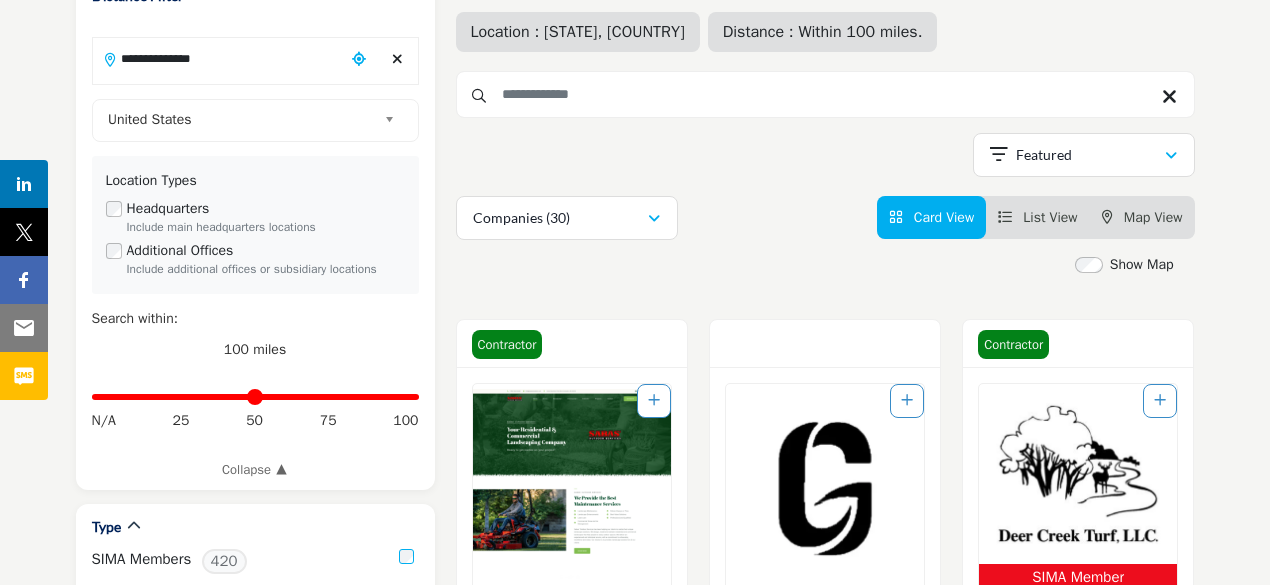 click on "Distance : Within 100 miles." at bounding box center (823, 32) 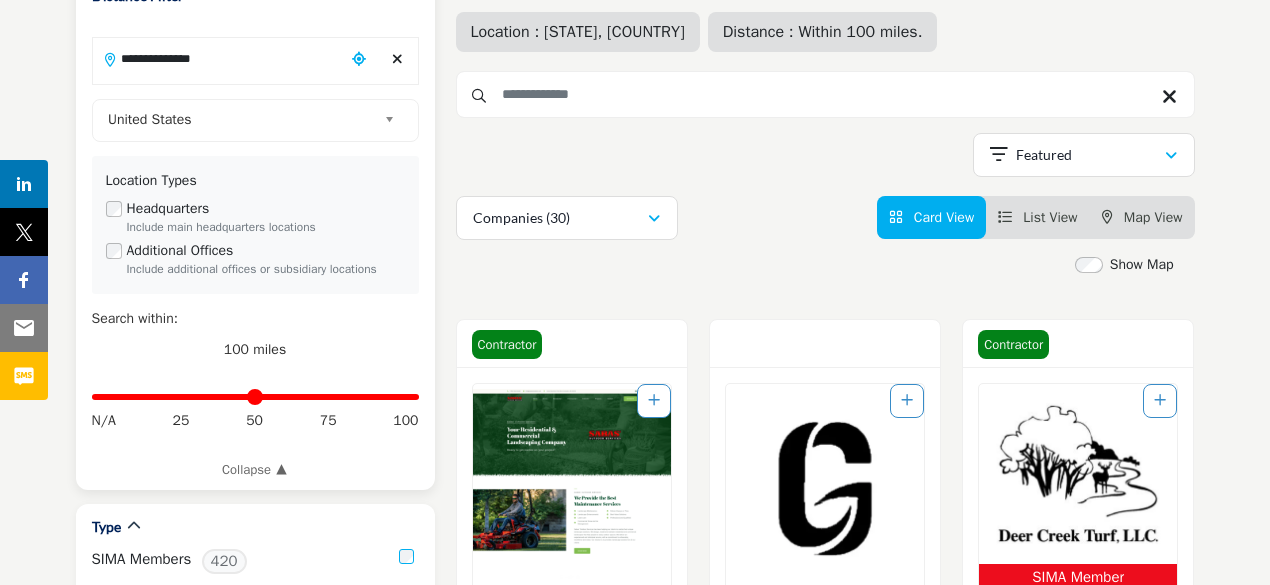 scroll, scrollTop: 200, scrollLeft: 0, axis: vertical 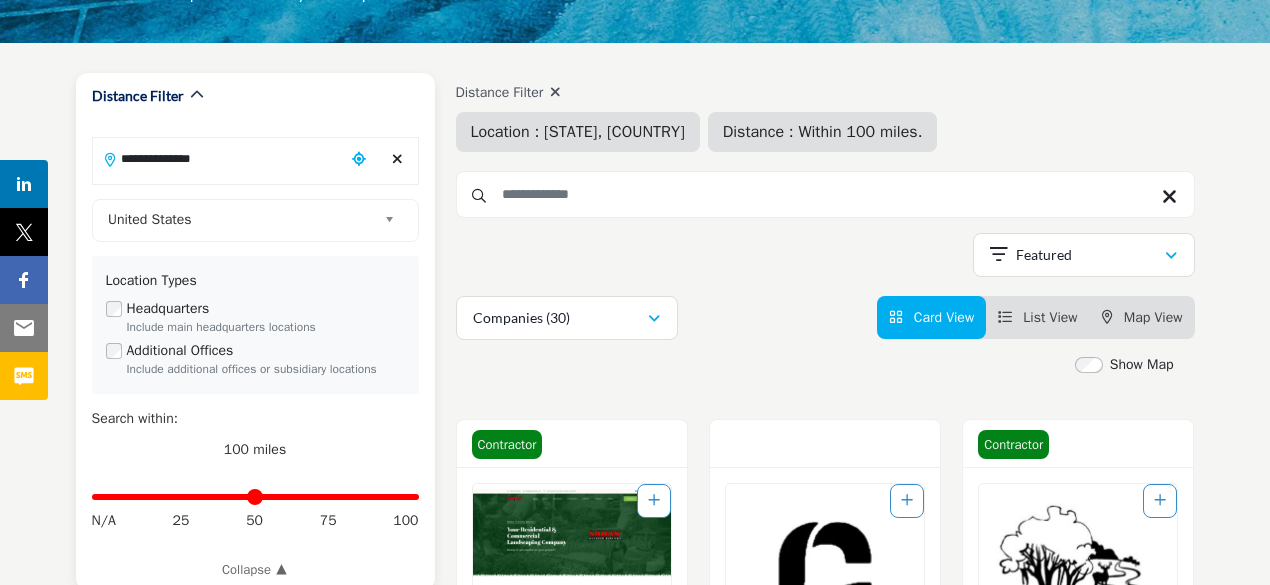 click at bounding box center (397, 159) 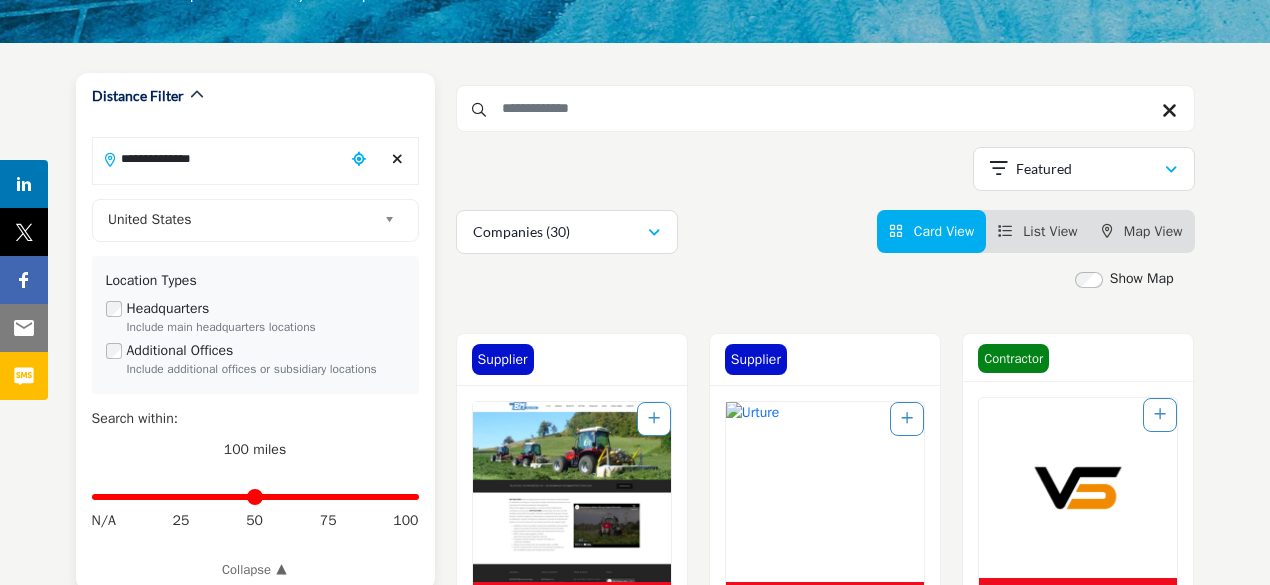type 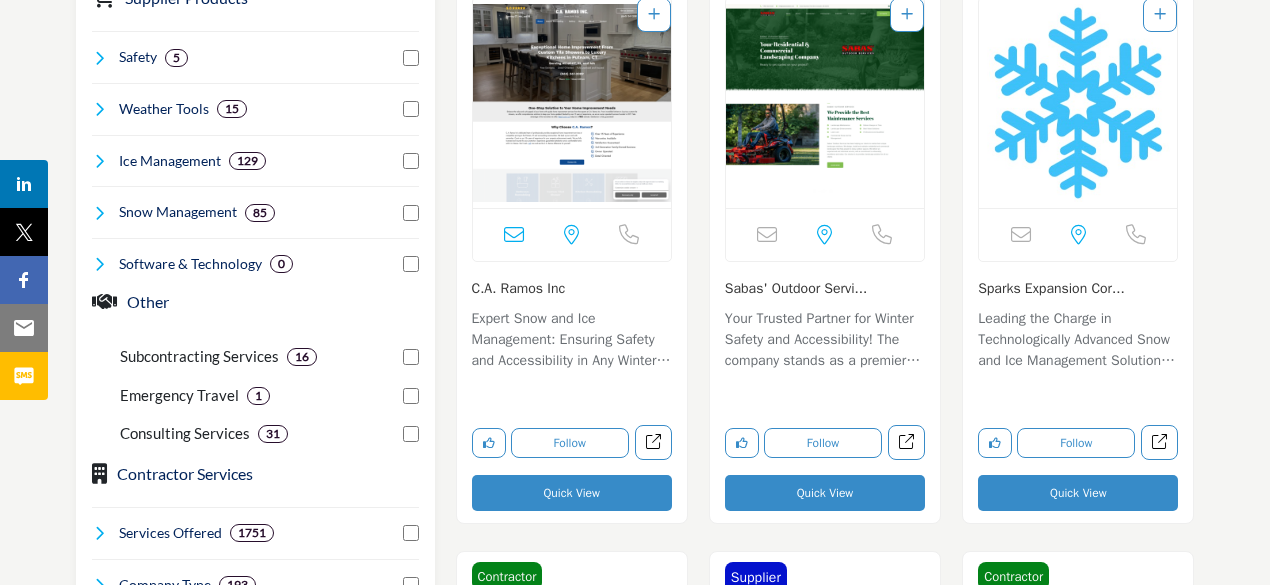 scroll, scrollTop: 1200, scrollLeft: 0, axis: vertical 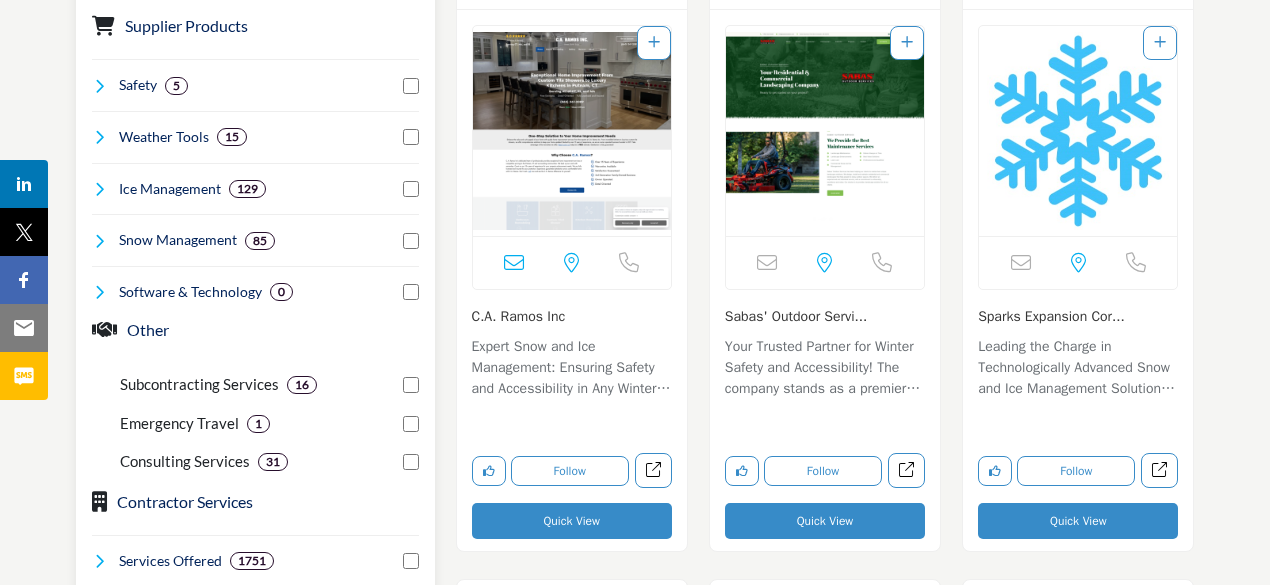 click at bounding box center (100, 241) 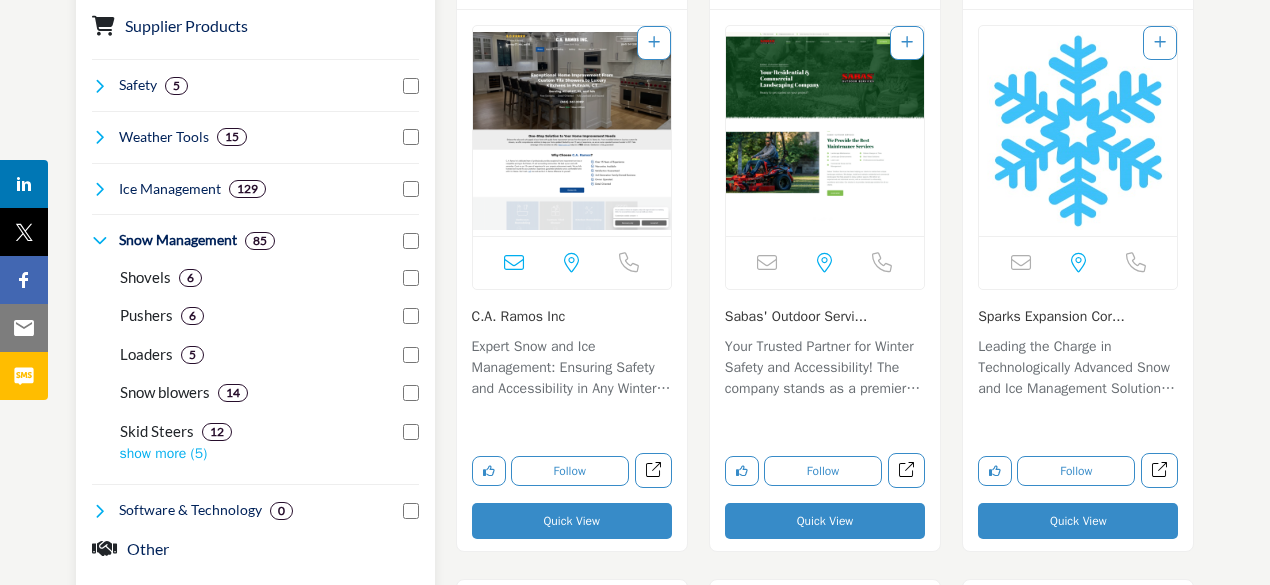 click at bounding box center [100, 86] 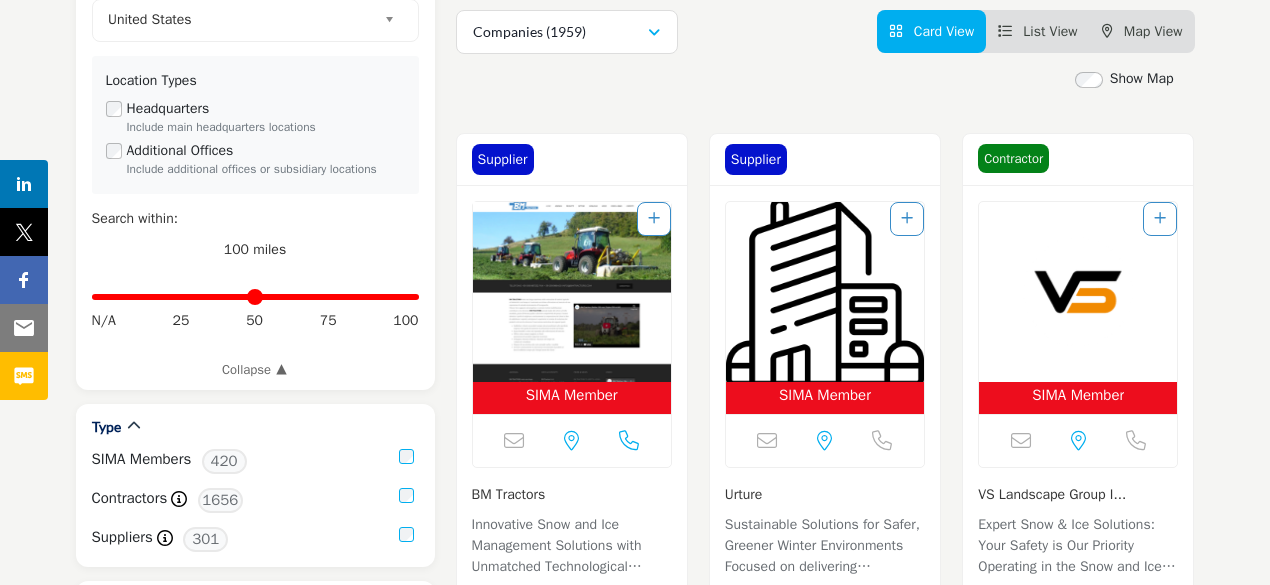 scroll, scrollTop: 100, scrollLeft: 0, axis: vertical 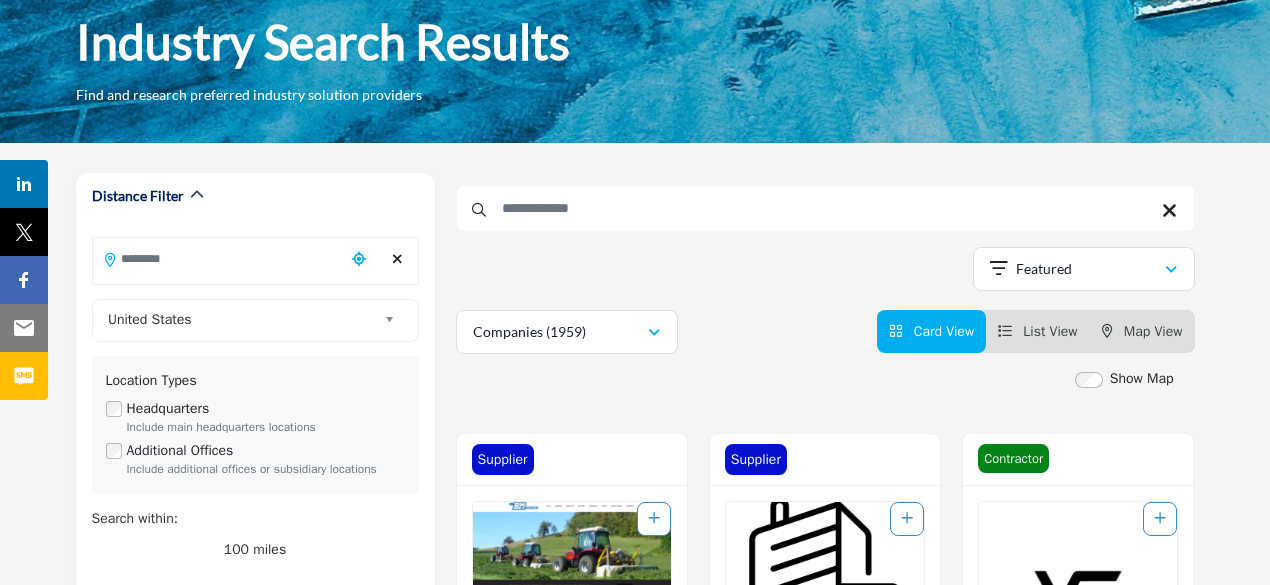 click at bounding box center (825, 208) 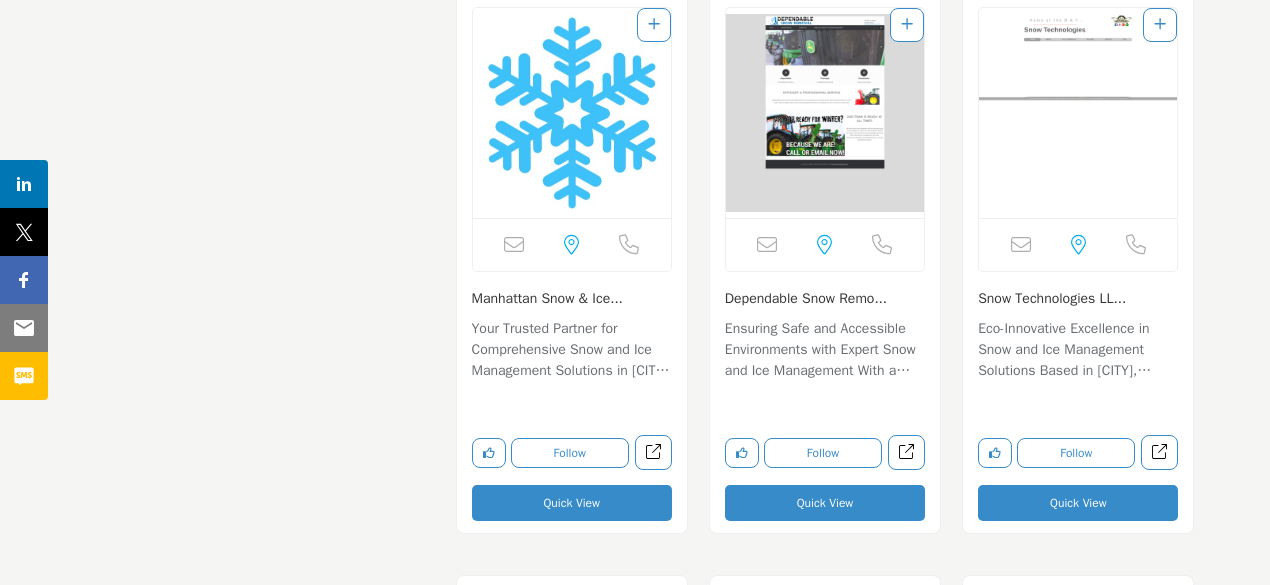 scroll, scrollTop: 4300, scrollLeft: 0, axis: vertical 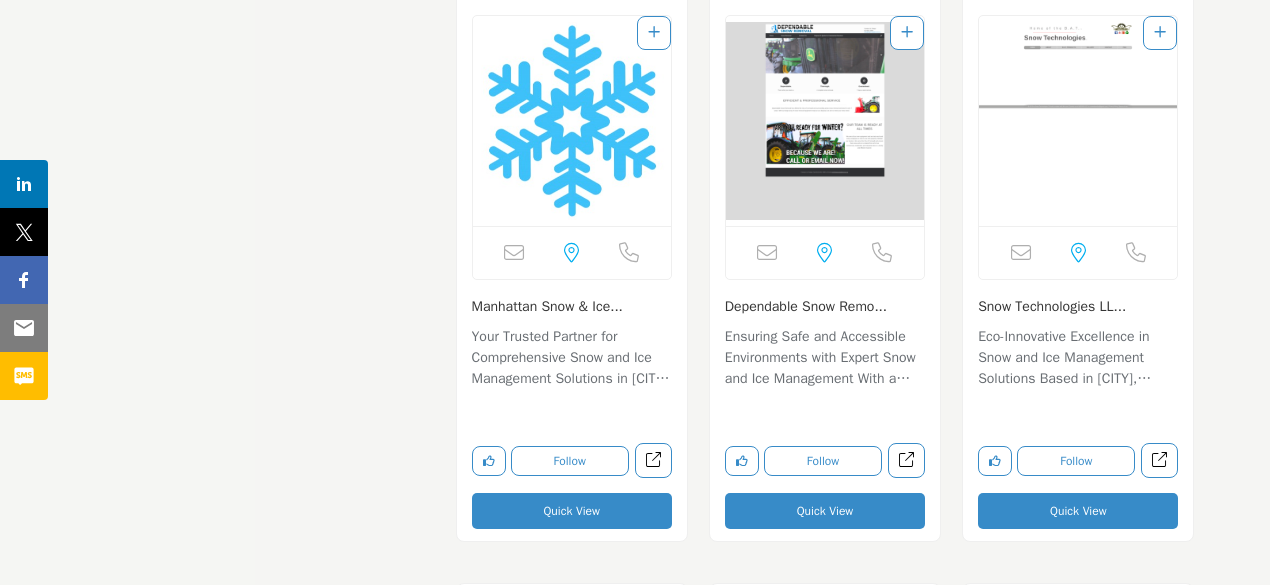 type on "**********" 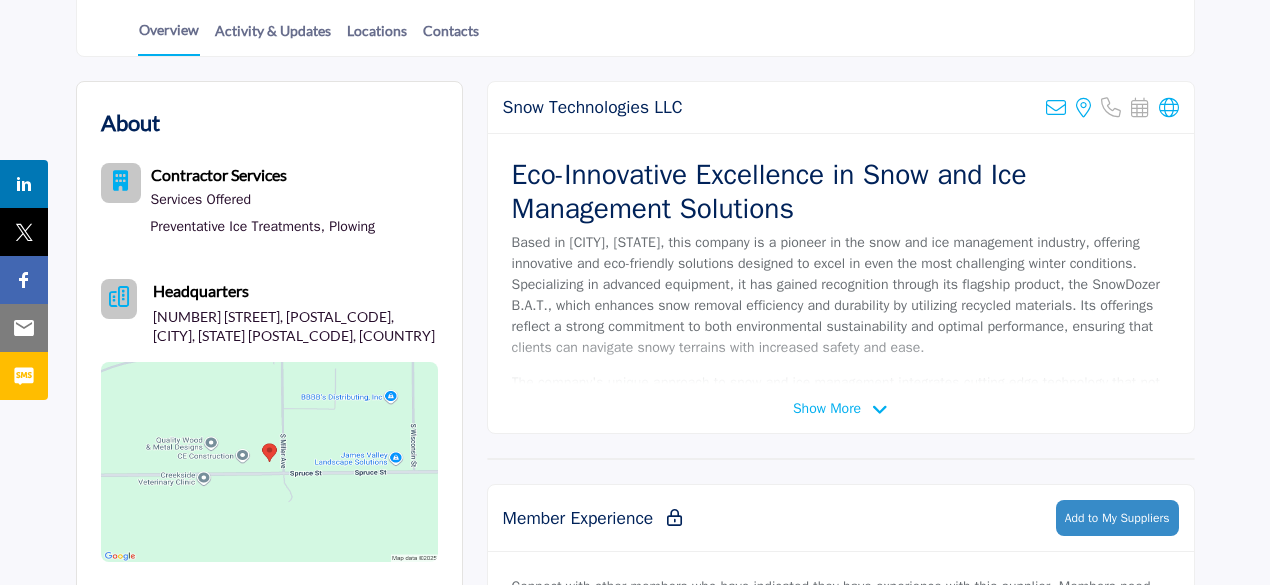 scroll, scrollTop: 500, scrollLeft: 0, axis: vertical 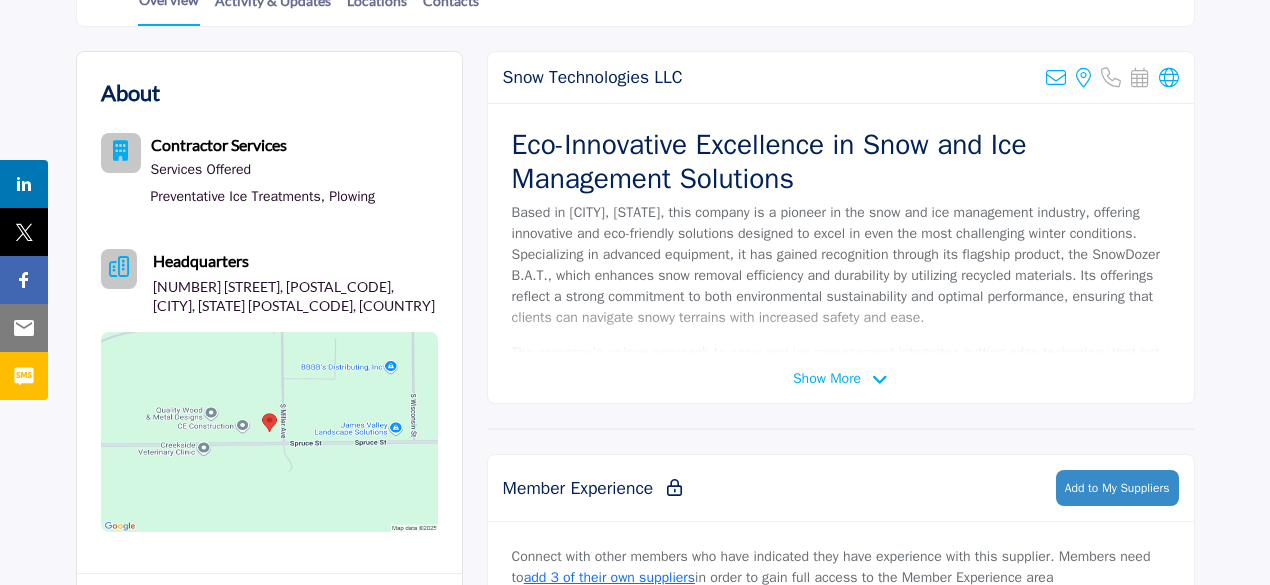 click on "Show More" at bounding box center (827, 378) 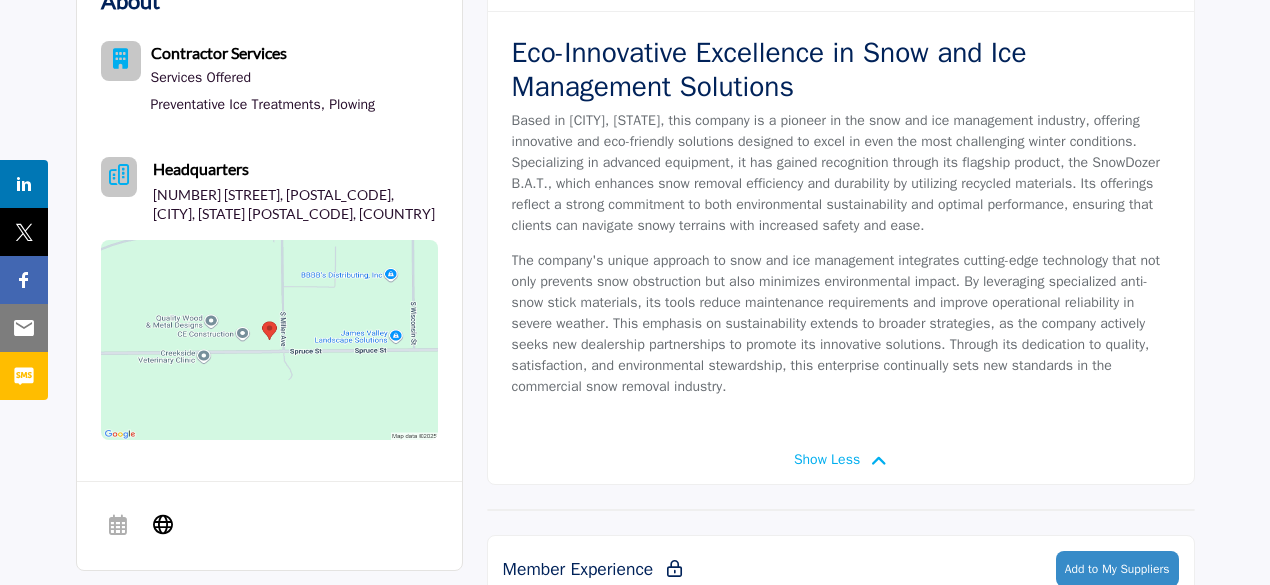 scroll, scrollTop: 600, scrollLeft: 0, axis: vertical 